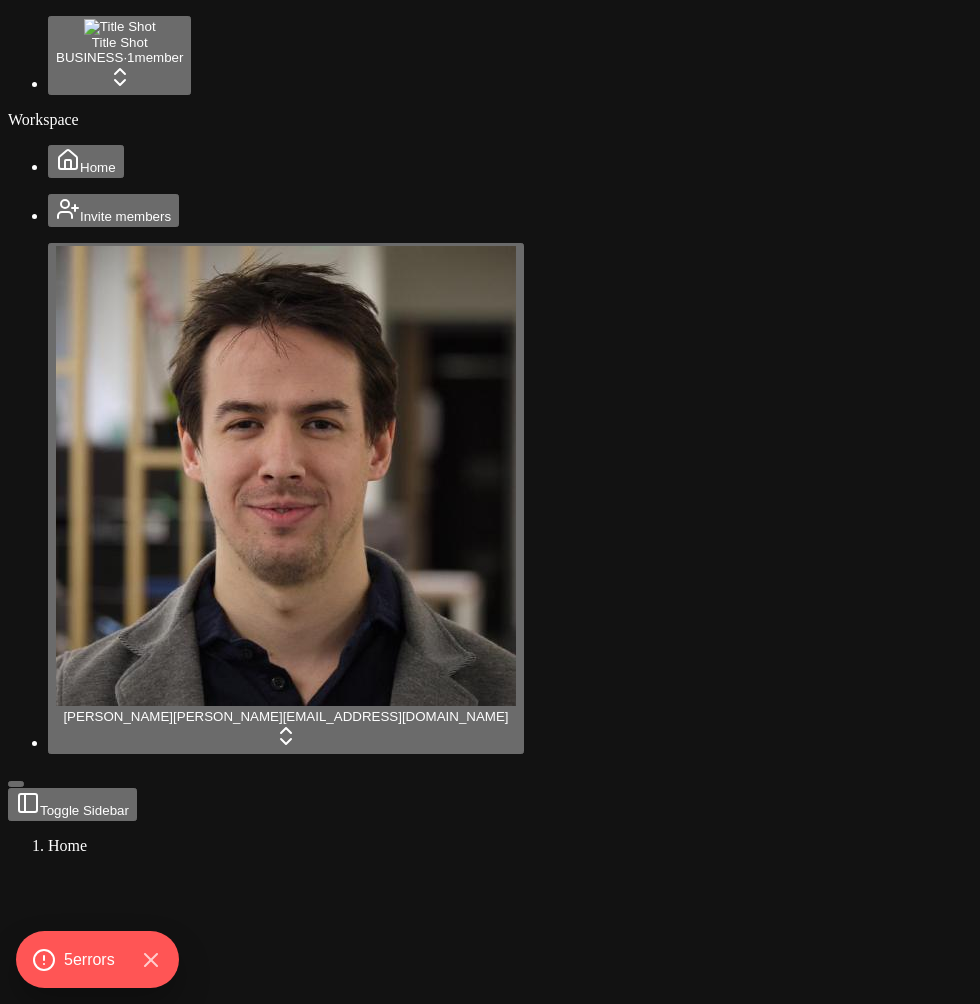 scroll, scrollTop: 0, scrollLeft: 0, axis: both 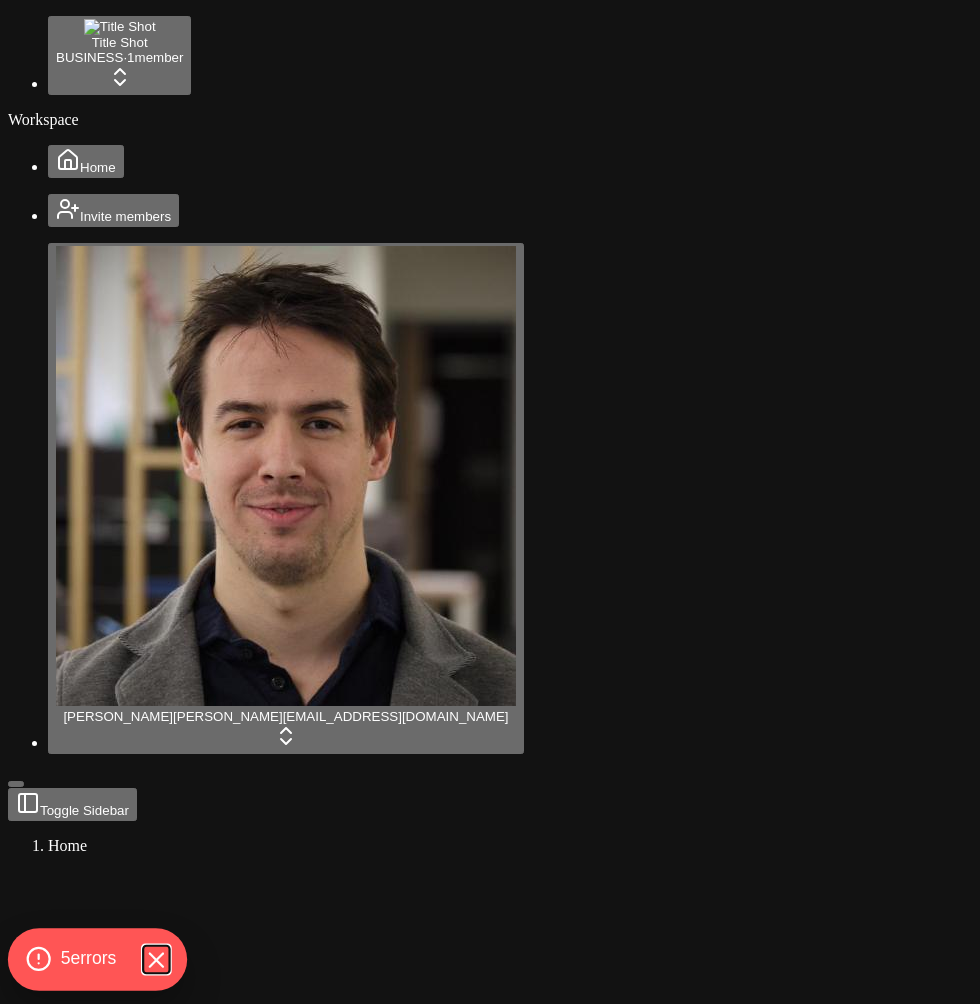 click 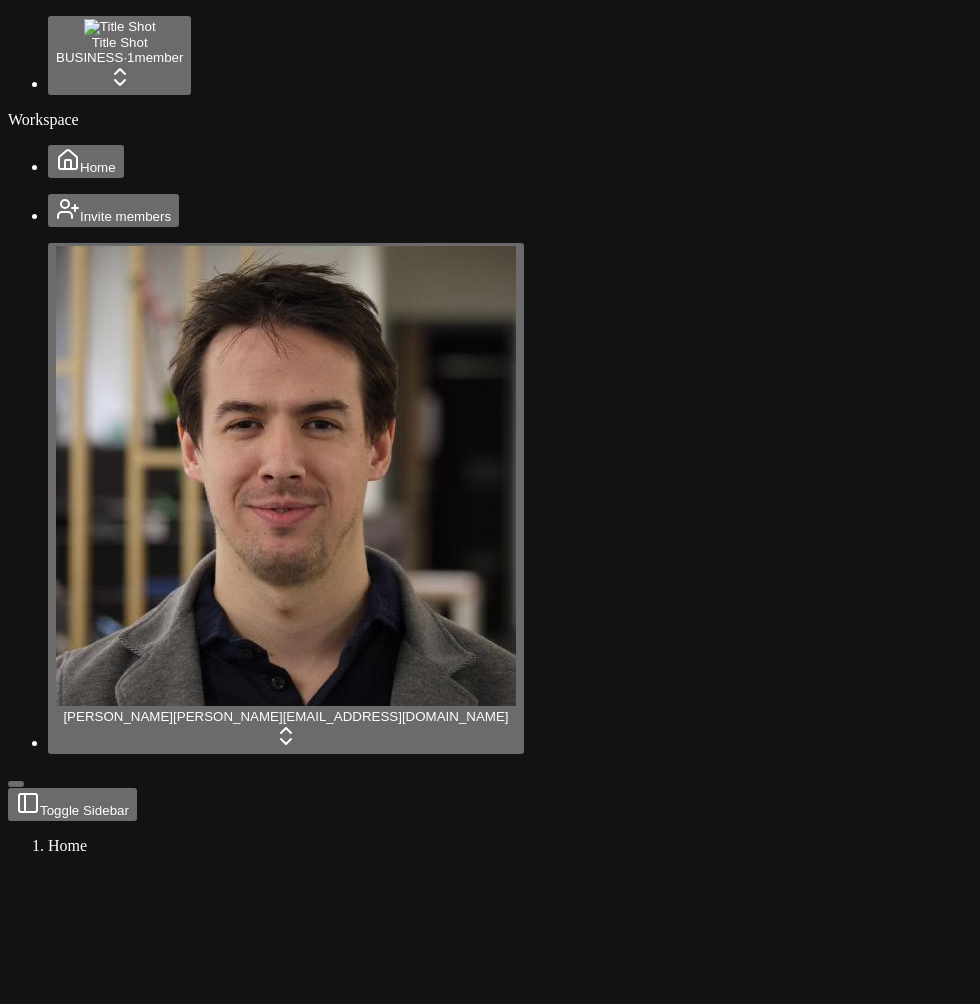 click on "Toggle Sidebar Home" at bounding box center (490, 1137) 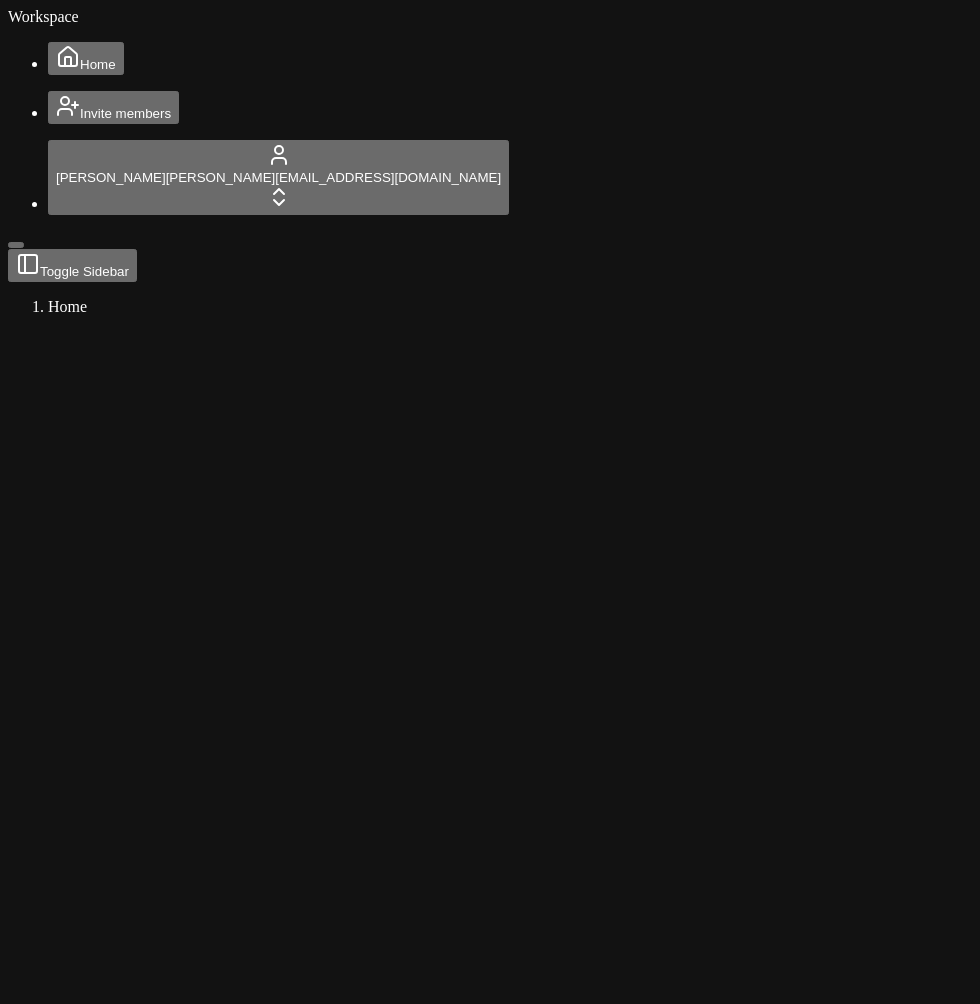scroll, scrollTop: 0, scrollLeft: 0, axis: both 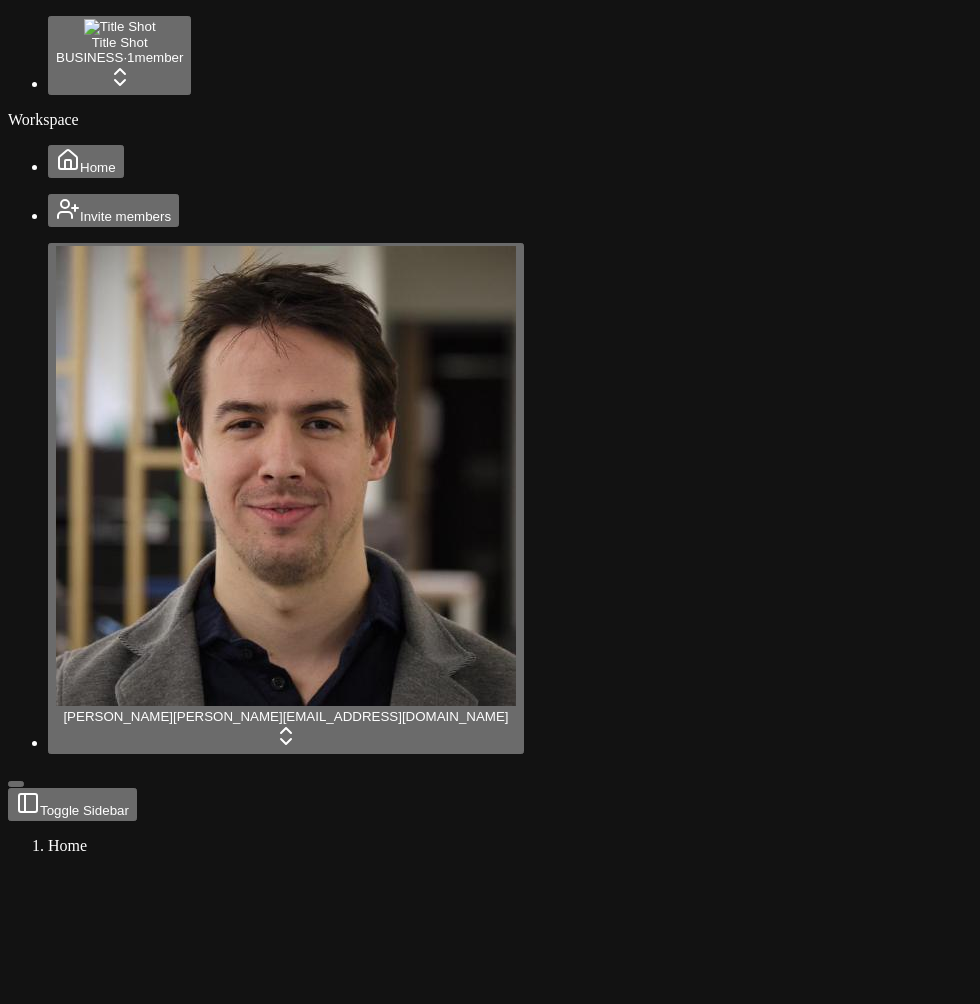 click on "Title Shot BUSINESS  ·  1  member Workspace Home Invite members [PERSON_NAME] [PERSON_NAME][EMAIL_ADDRESS][DOMAIN_NAME] Toggle Sidebar Home" at bounding box center (490, 747) 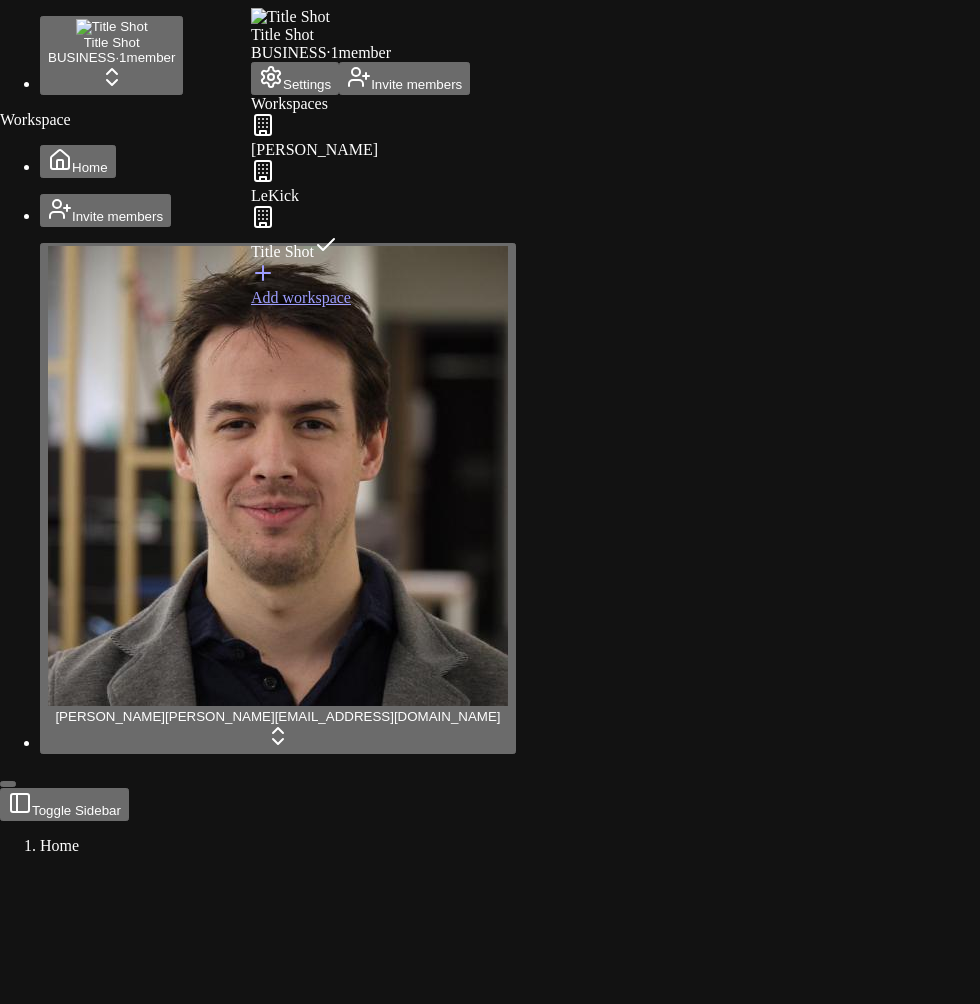 click on "LeKick" at bounding box center (360, 182) 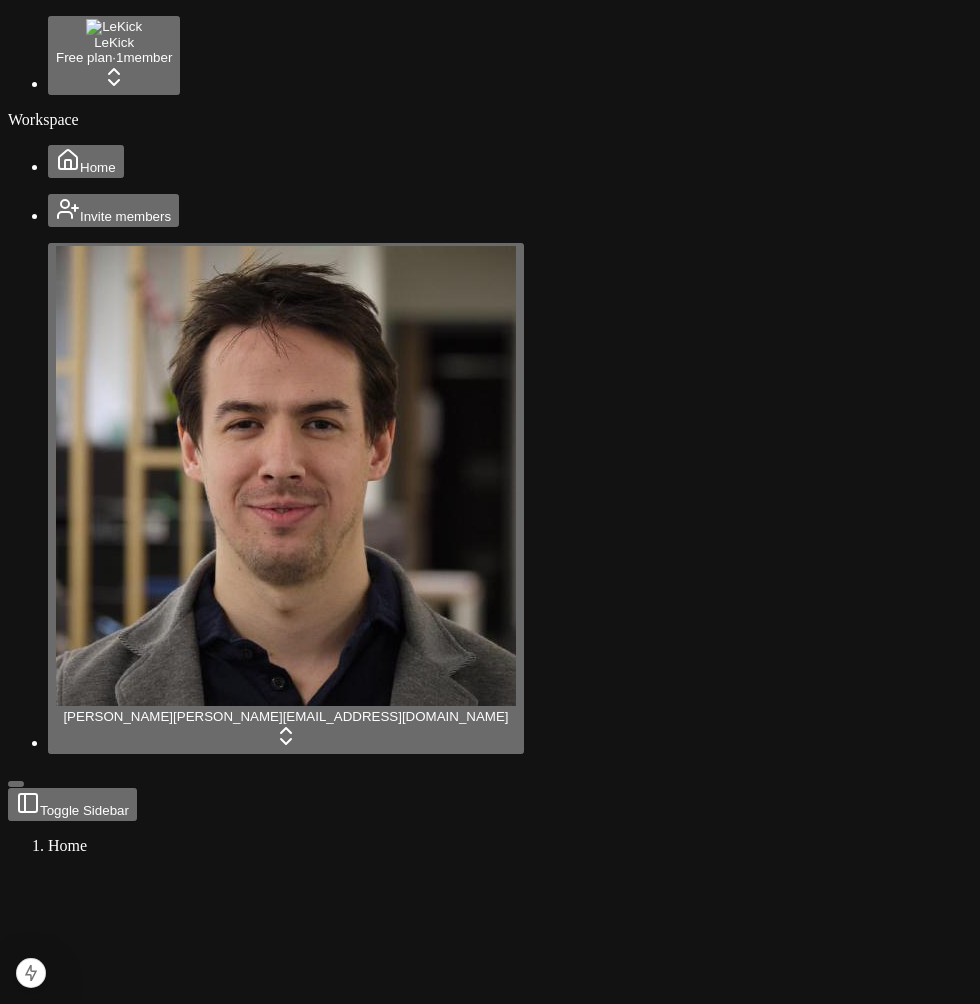 click on "LeKick Free plan  ·  1  member Workspace Home Invite members [PERSON_NAME] [PERSON_NAME][EMAIL_ADDRESS][DOMAIN_NAME] Toggle Sidebar Home" at bounding box center (490, 747) 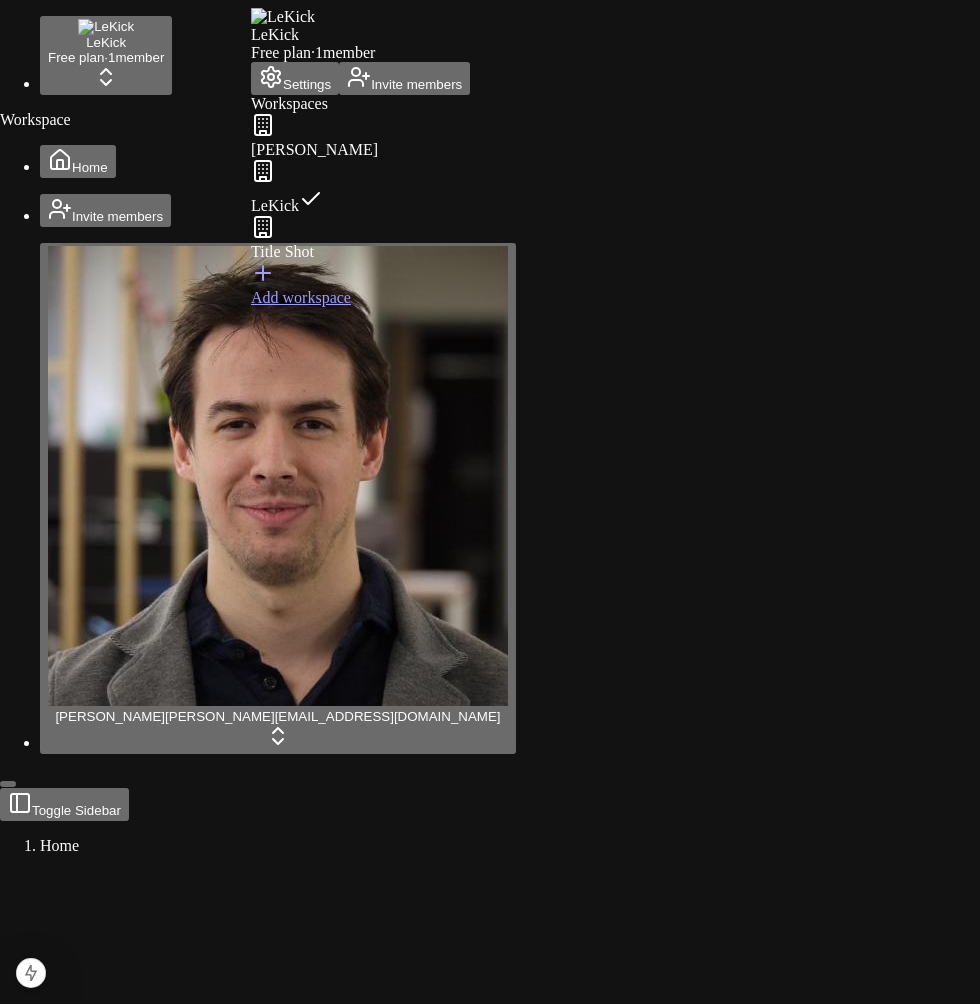 click on "[PERSON_NAME]" at bounding box center (360, 136) 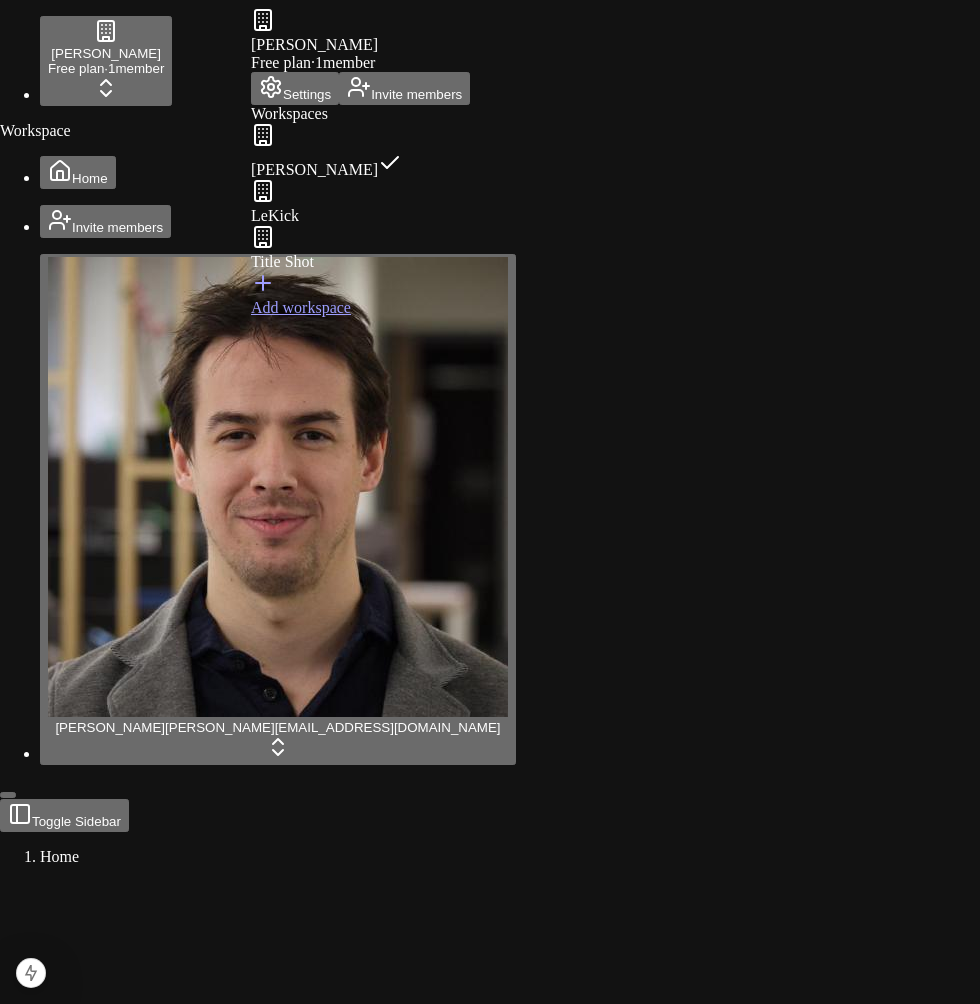 click on "[PERSON_NAME] Free plan  ·  1  member Workspace Home Invite members [PERSON_NAME] [PERSON_NAME][EMAIL_ADDRESS][DOMAIN_NAME] Toggle Sidebar Home [PERSON_NAME] Free plan  ·  1  member Settings Invite members Workspaces [PERSON_NAME] Title Shot Add workspace" at bounding box center (490, 753) 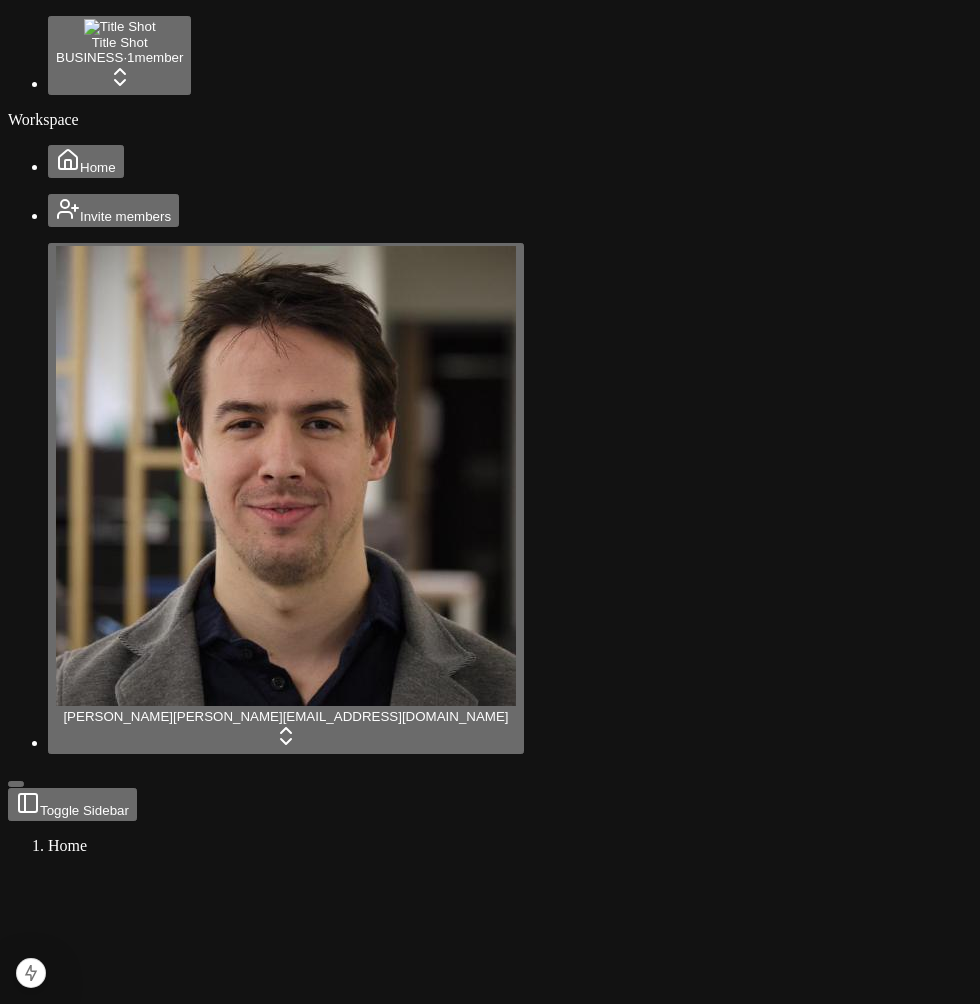 click on "Title Shot BUSINESS  ·  1  member Workspace Home Invite members [PERSON_NAME] [PERSON_NAME][EMAIL_ADDRESS][DOMAIN_NAME] Toggle Sidebar Home" at bounding box center (490, 747) 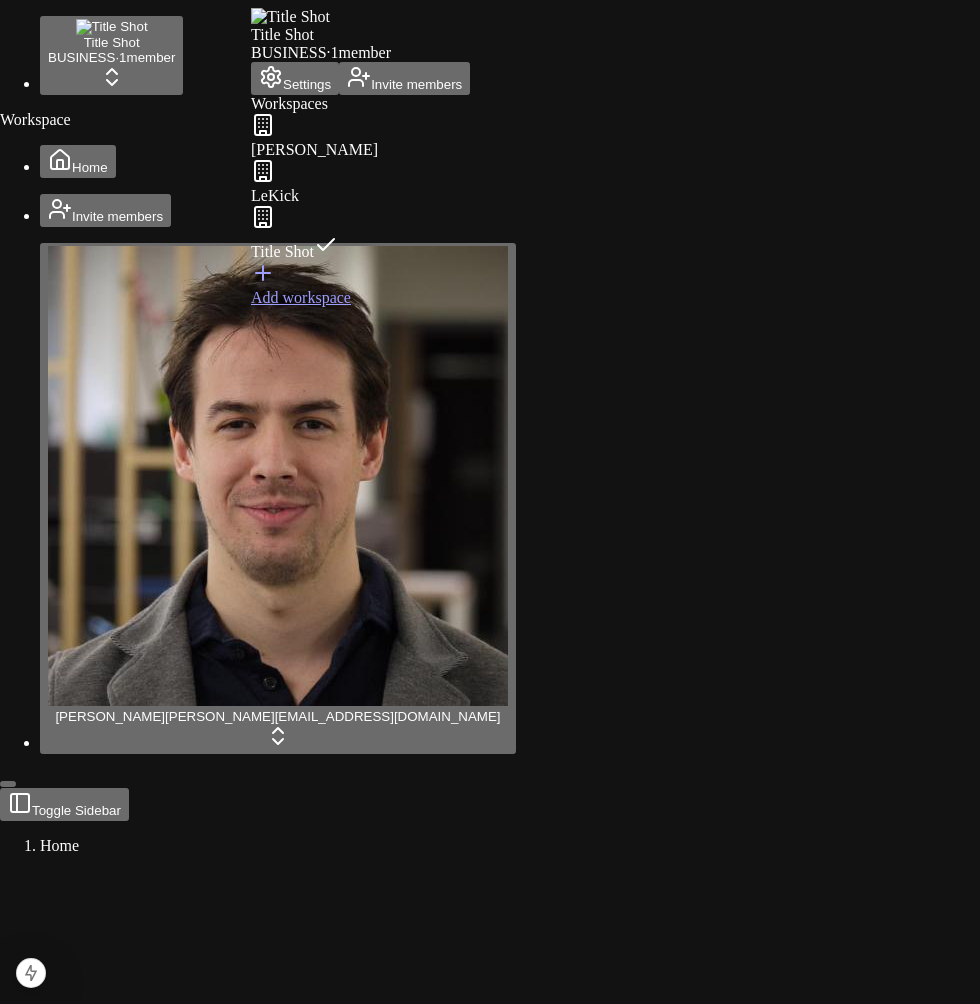 click on "[PERSON_NAME]" at bounding box center (360, 136) 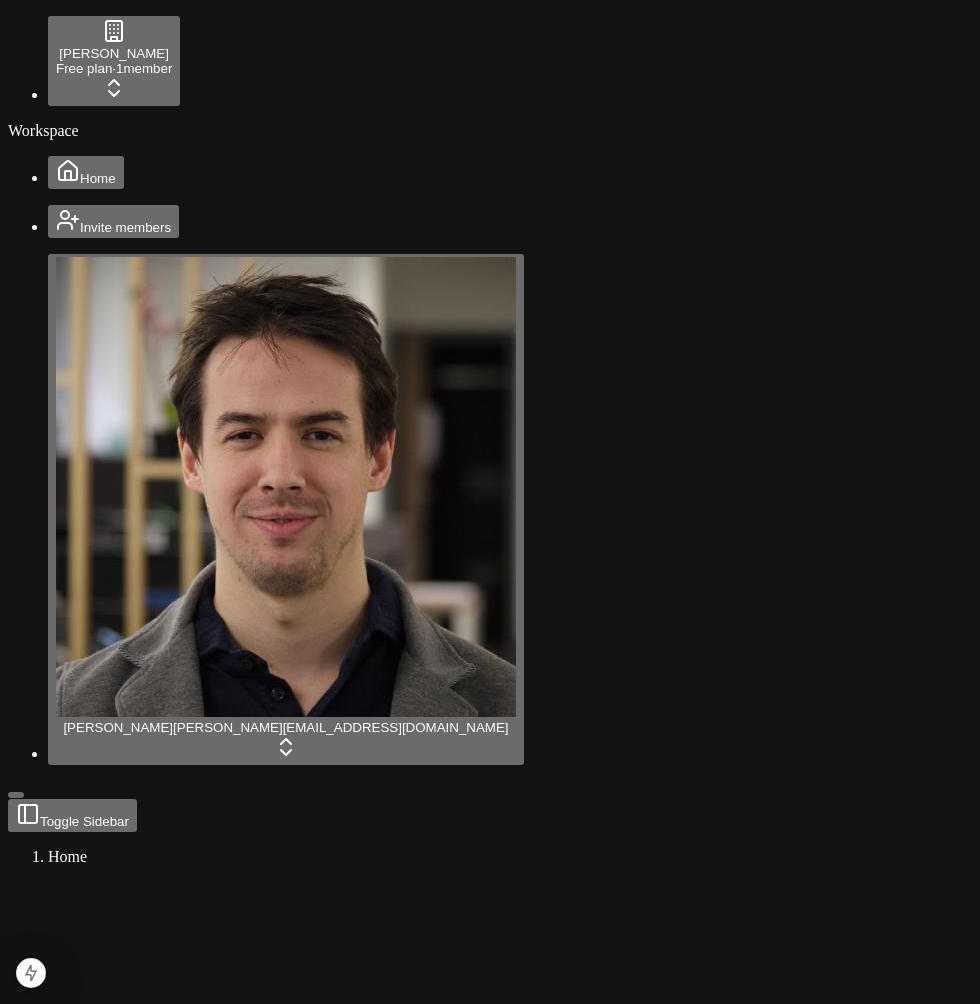 click on "[PERSON_NAME] Free plan  ·  1  member Workspace Home Invite members [PERSON_NAME] [PERSON_NAME][EMAIL_ADDRESS][DOMAIN_NAME] Toggle Sidebar Home" at bounding box center (490, 753) 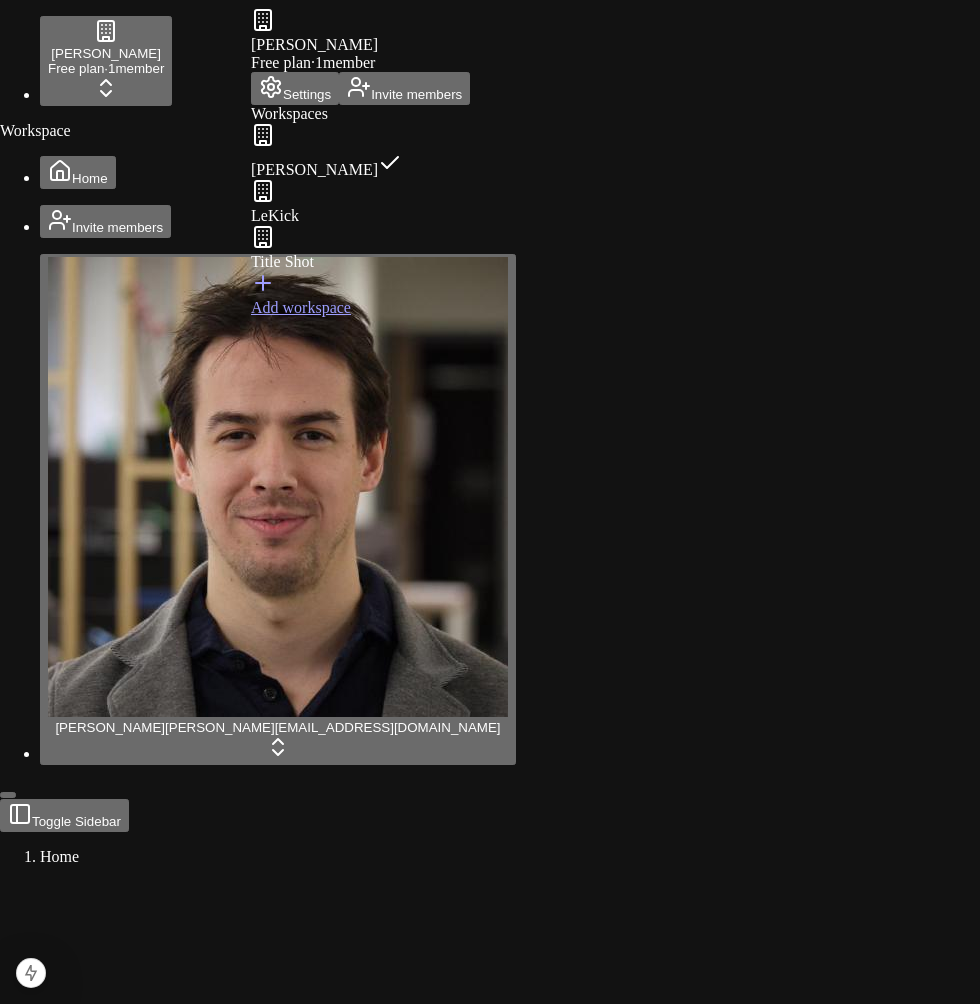 click on "LeKick" at bounding box center [360, 202] 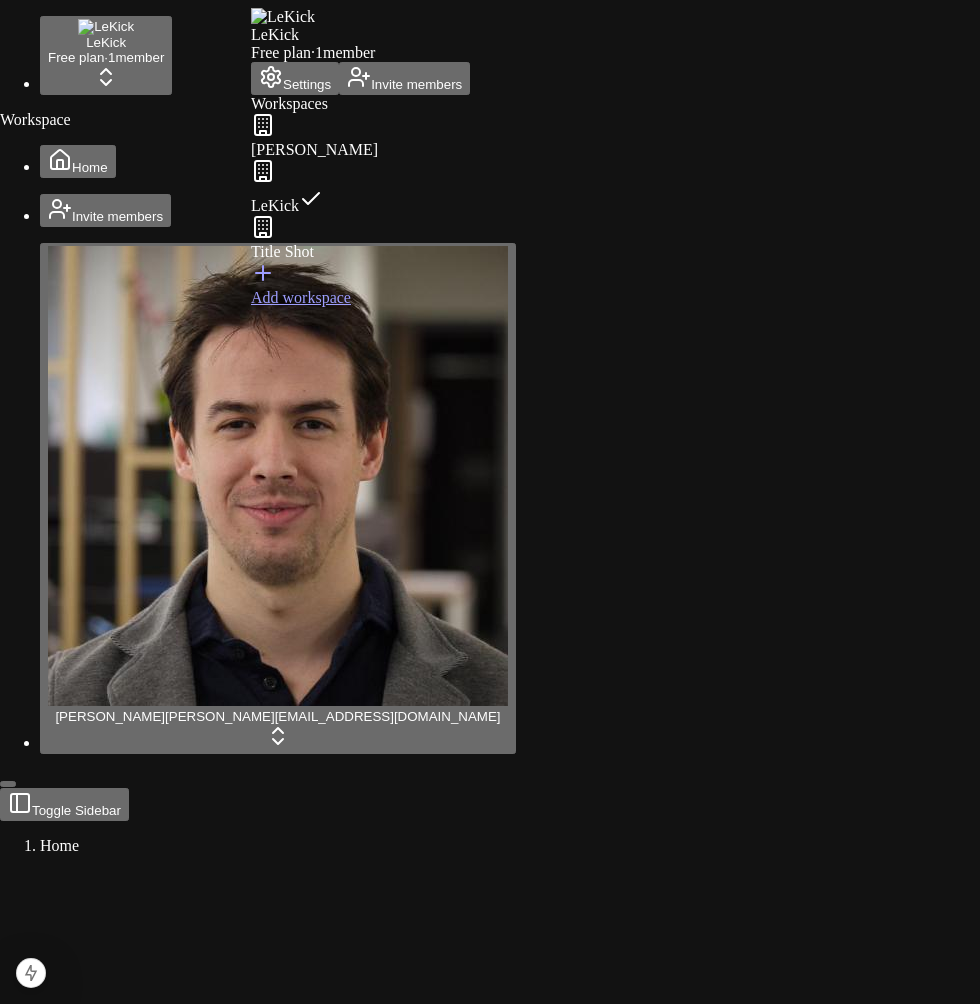 click on "LeKick Free plan  ·  1  member Workspace Home Invite members [PERSON_NAME] [PERSON_NAME][EMAIL_ADDRESS][DOMAIN_NAME] Toggle Sidebar Home LeKick Free plan  ·  1  member Settings Invite members Workspaces [PERSON_NAME] Title Shot Add workspace" at bounding box center [490, 747] 